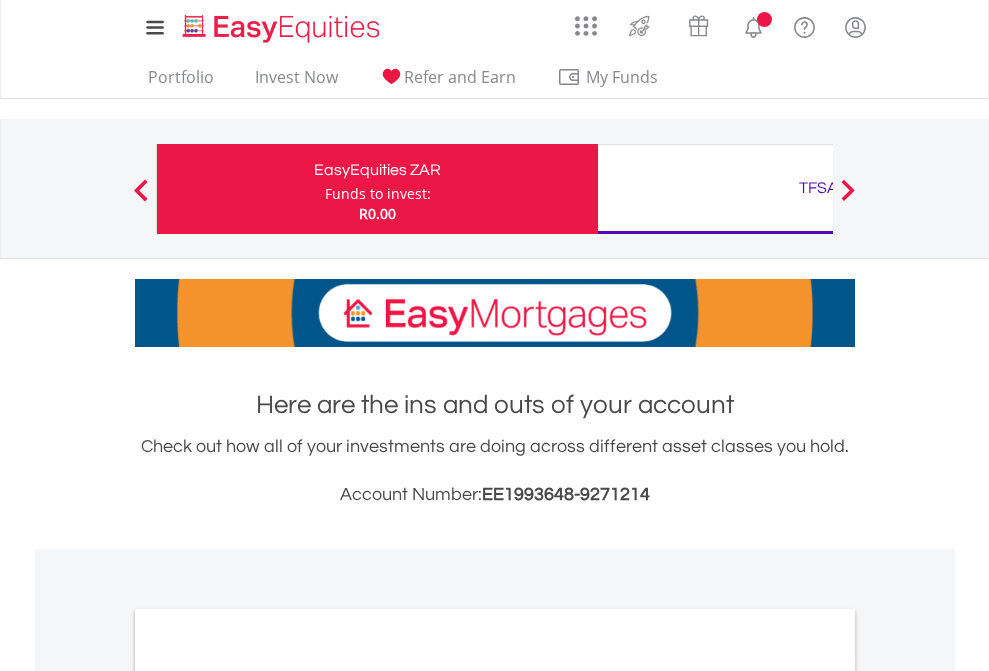 scroll, scrollTop: 0, scrollLeft: 0, axis: both 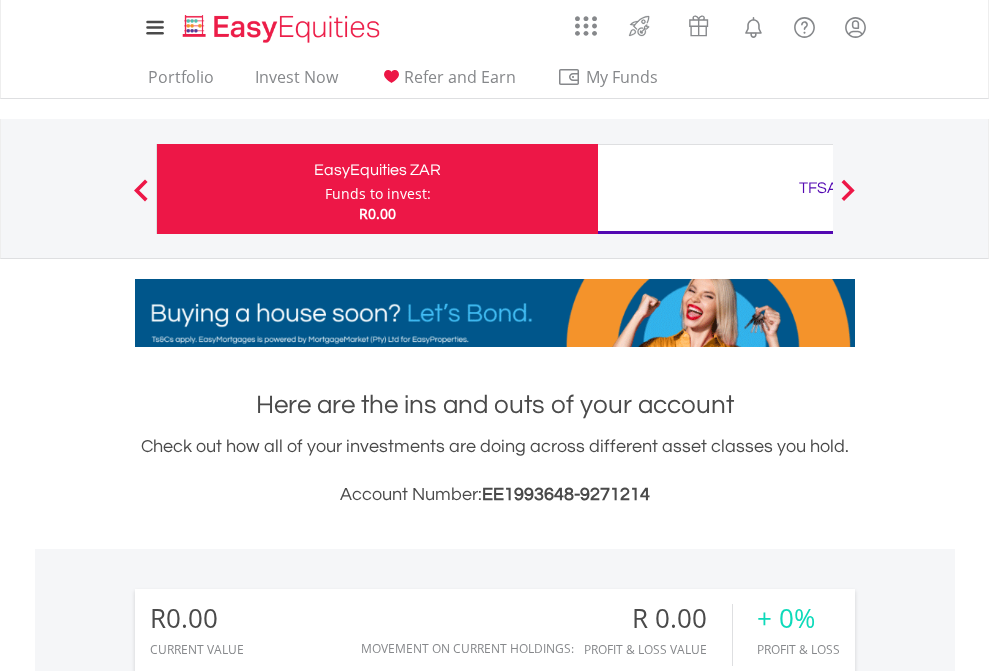 click on "Funds to invest:" at bounding box center [378, 194] 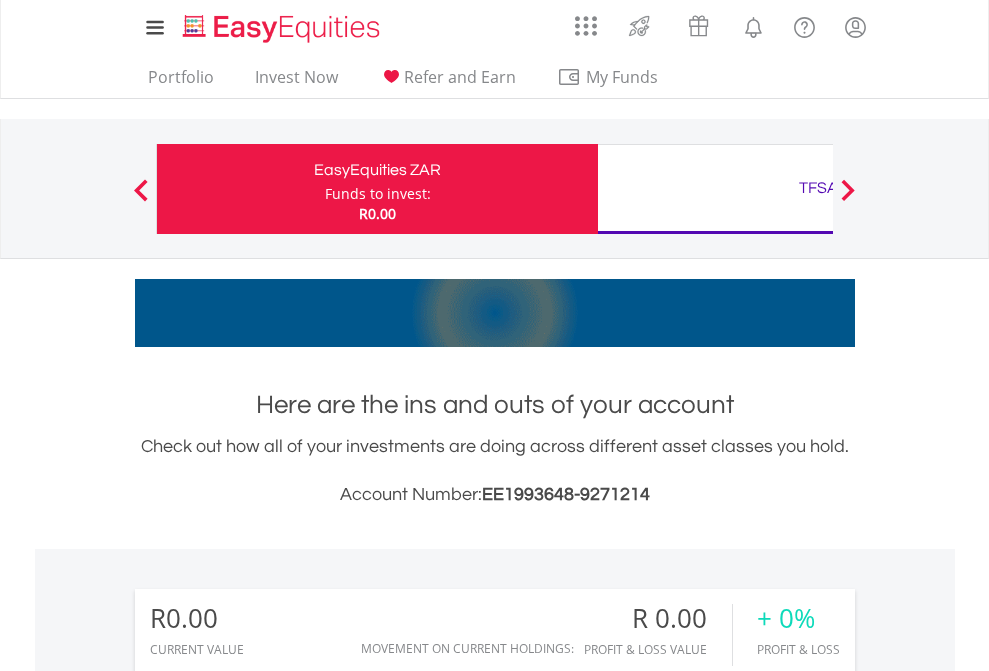 scroll, scrollTop: 999808, scrollLeft: 999687, axis: both 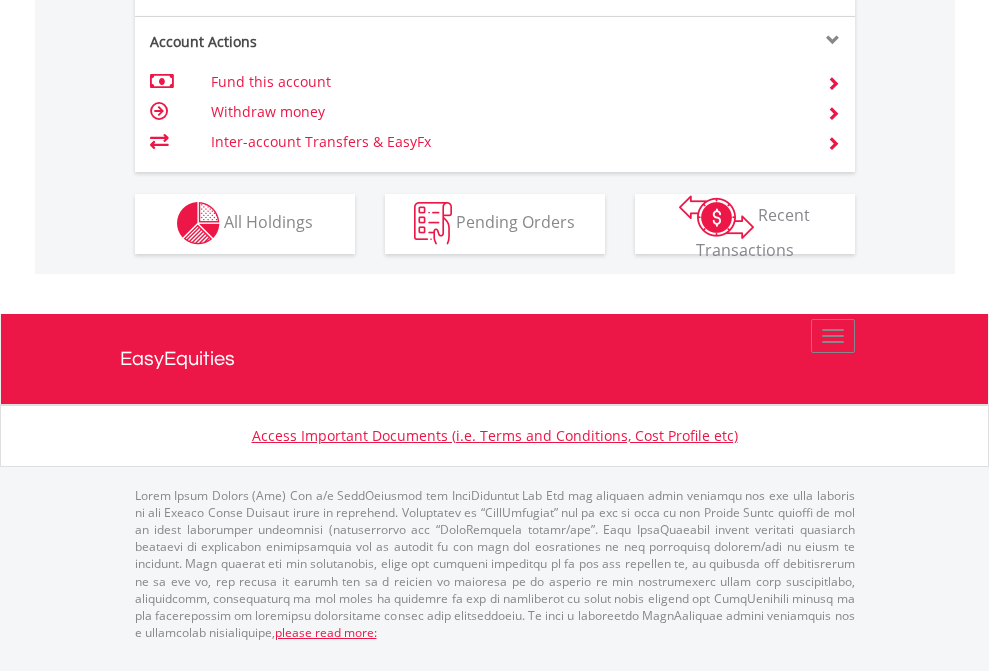 click on "Investment types" at bounding box center (706, -353) 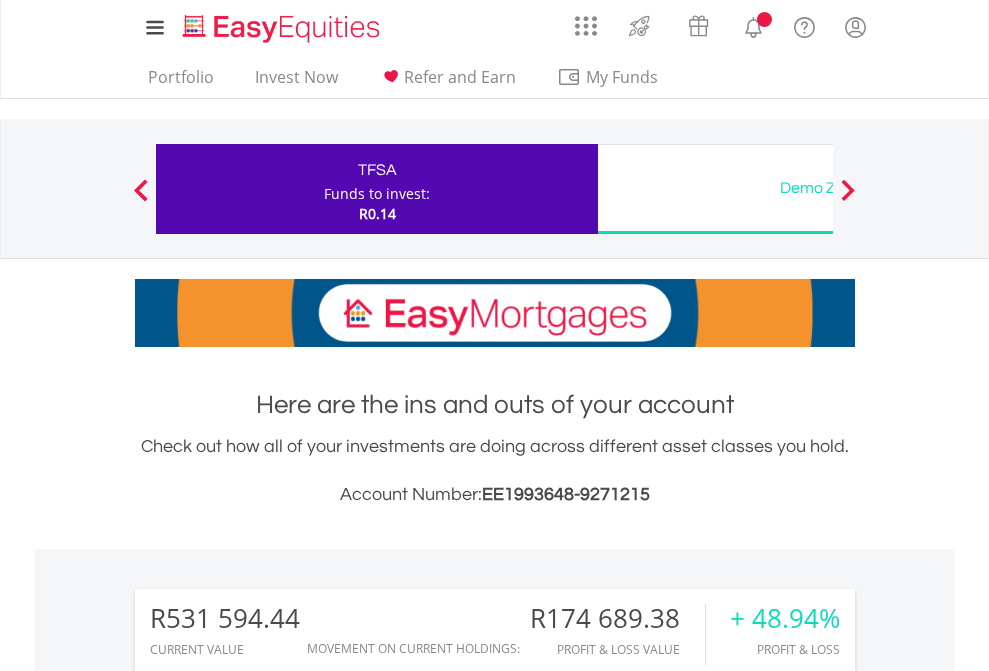 scroll, scrollTop: 0, scrollLeft: 0, axis: both 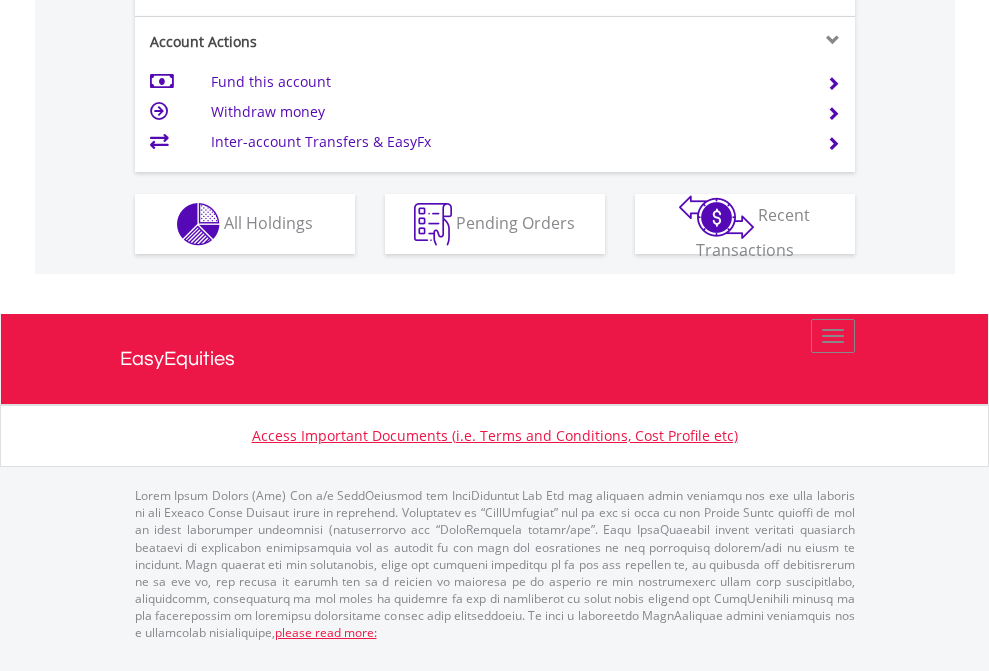 click on "Investment types" at bounding box center (706, -337) 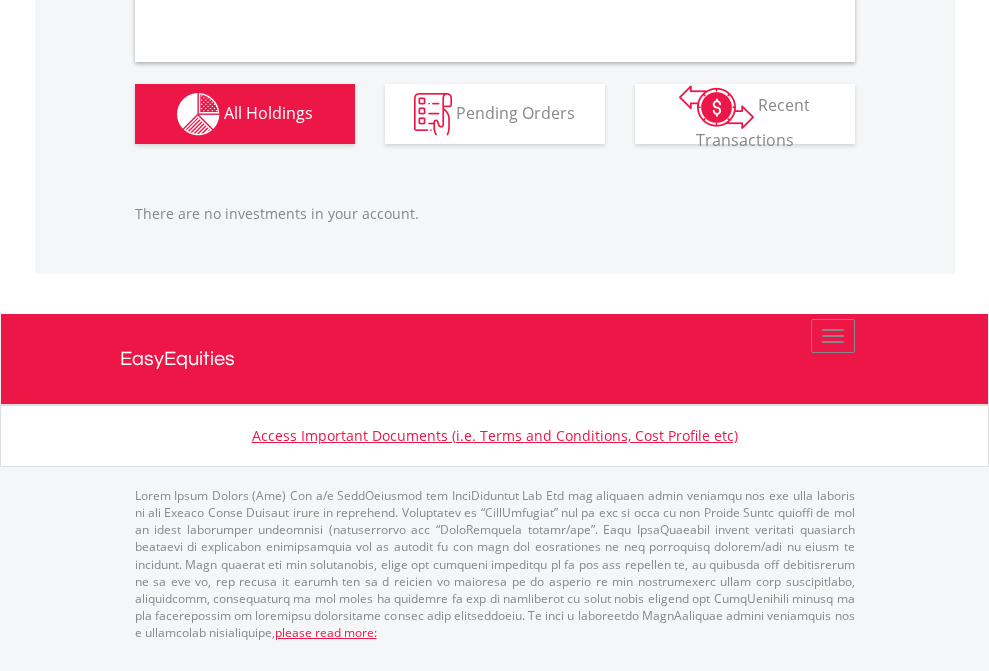 scroll, scrollTop: 1980, scrollLeft: 0, axis: vertical 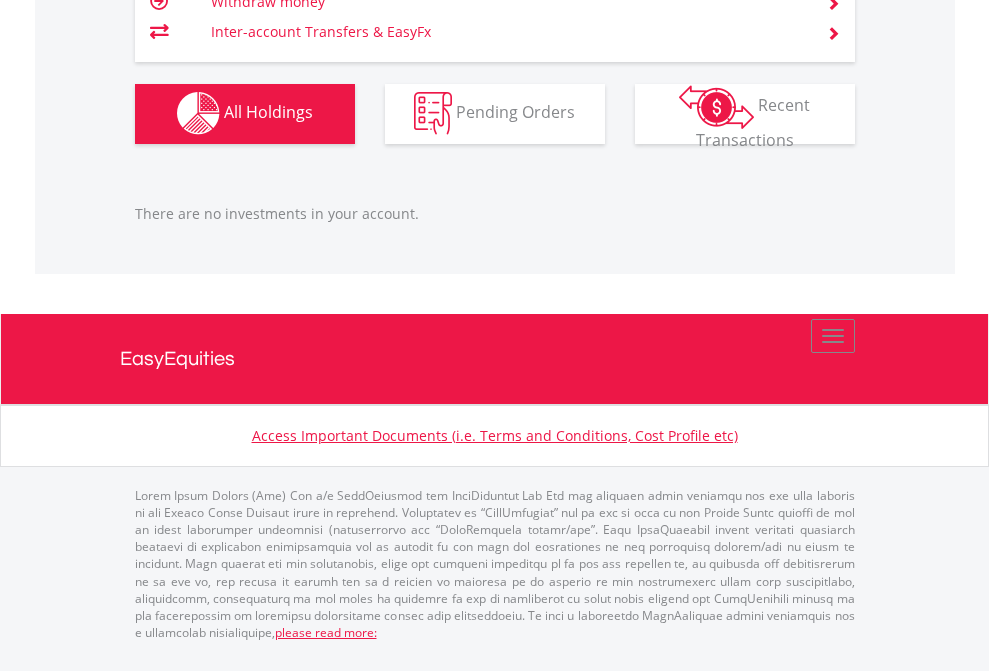 click on "TFSA" at bounding box center [818, -1142] 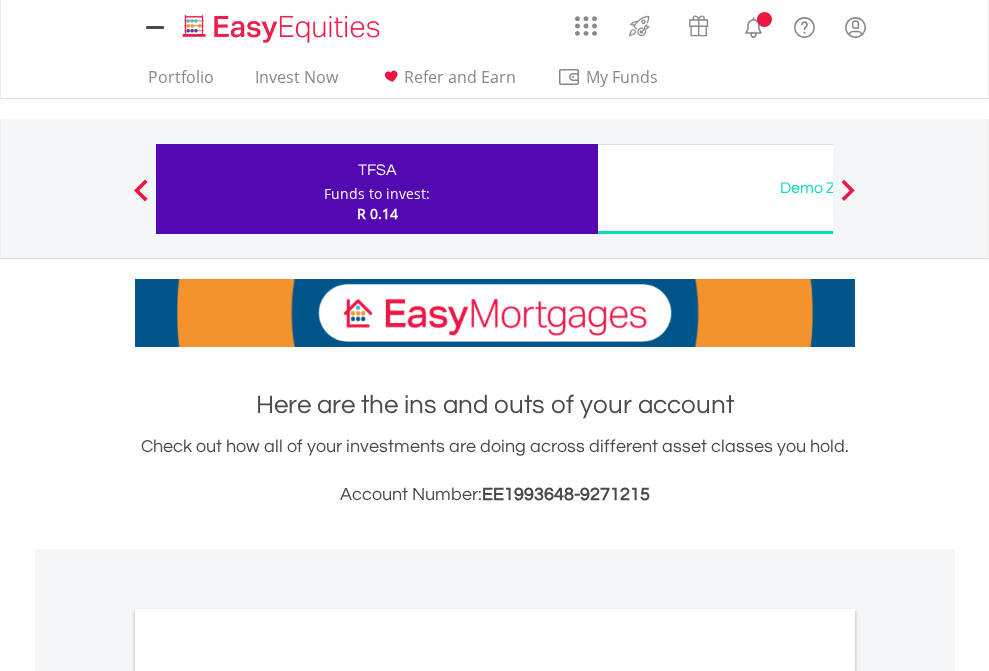 scroll, scrollTop: 0, scrollLeft: 0, axis: both 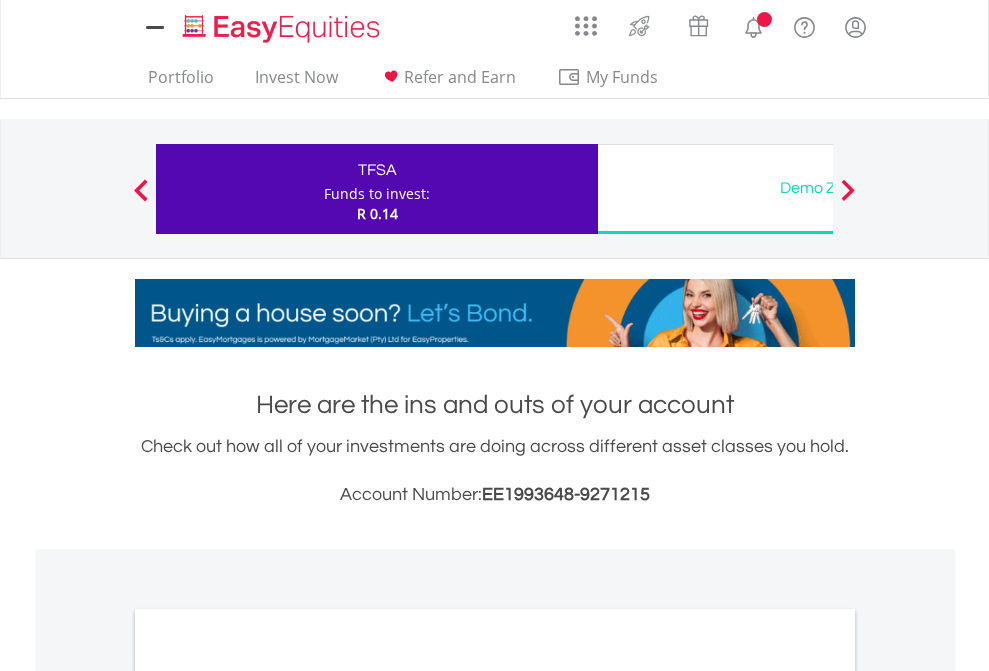 click on "All Holdings" at bounding box center [268, 1096] 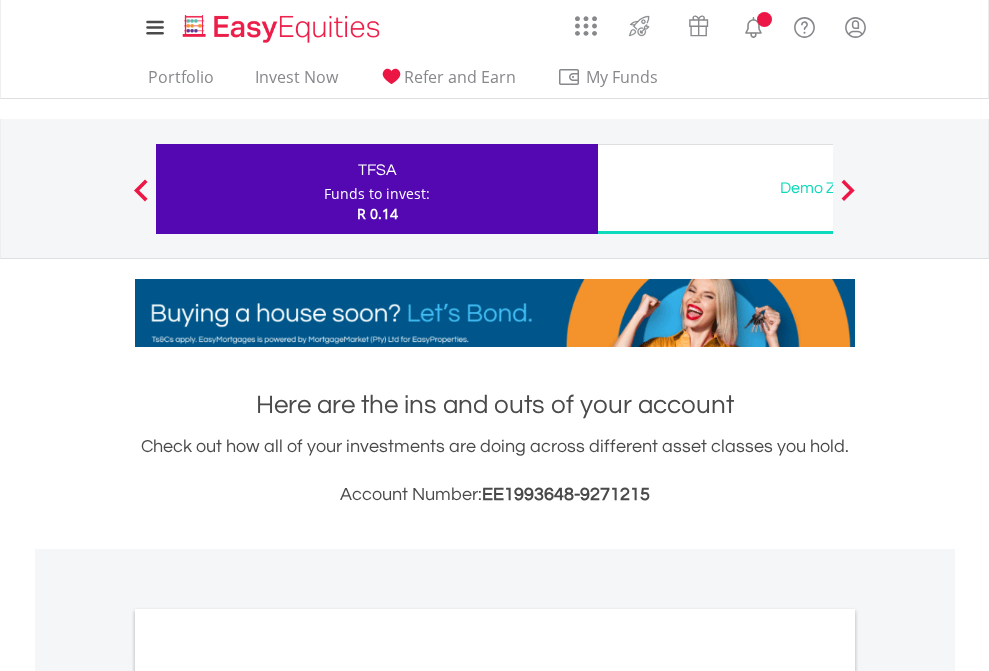 scroll, scrollTop: 1202, scrollLeft: 0, axis: vertical 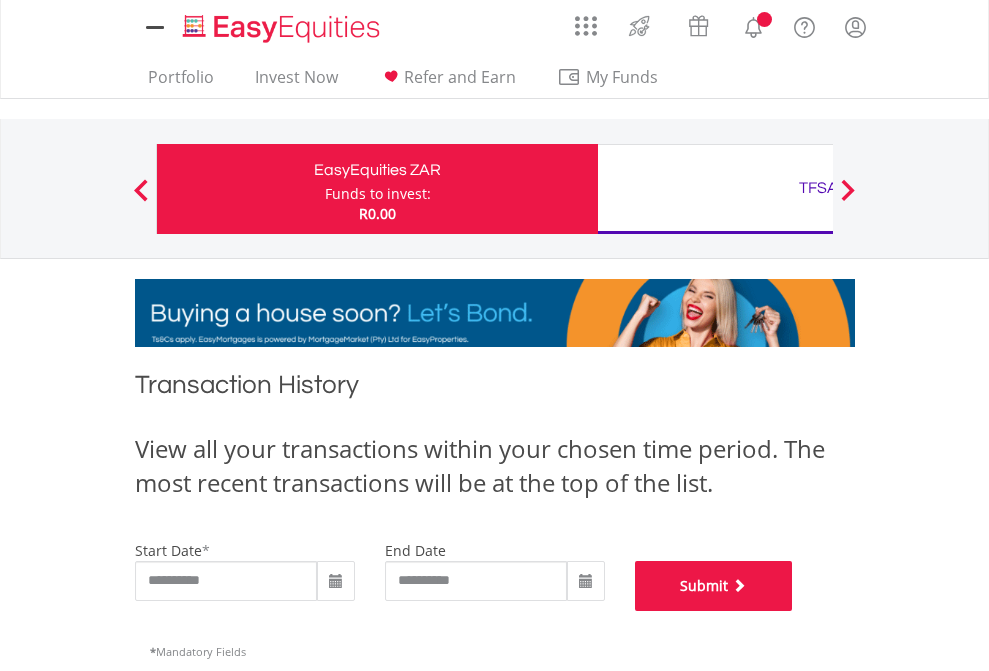 click on "Submit" at bounding box center [714, 586] 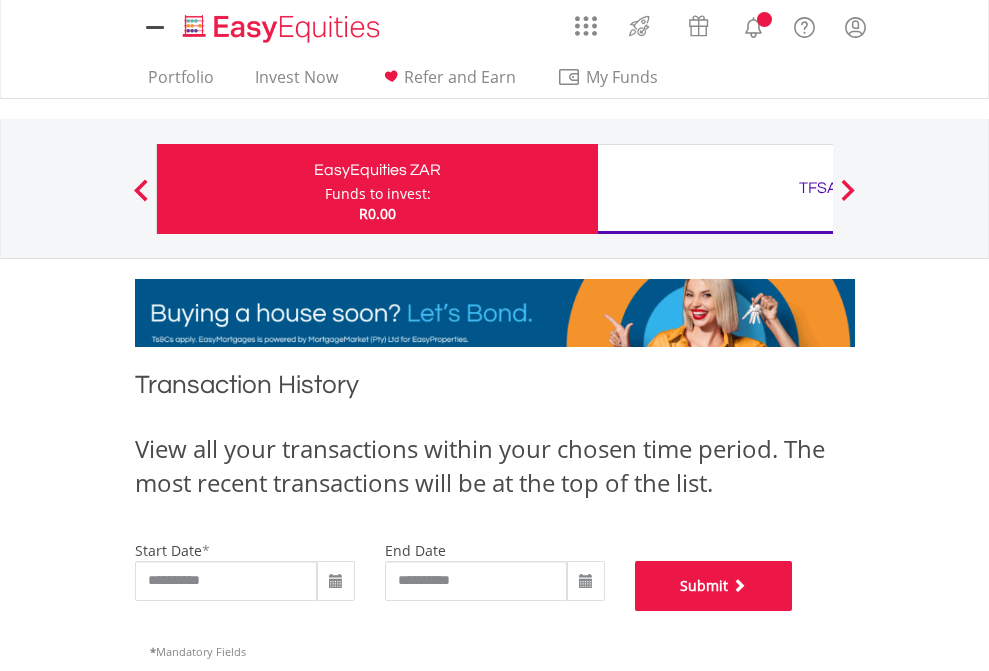 scroll, scrollTop: 811, scrollLeft: 0, axis: vertical 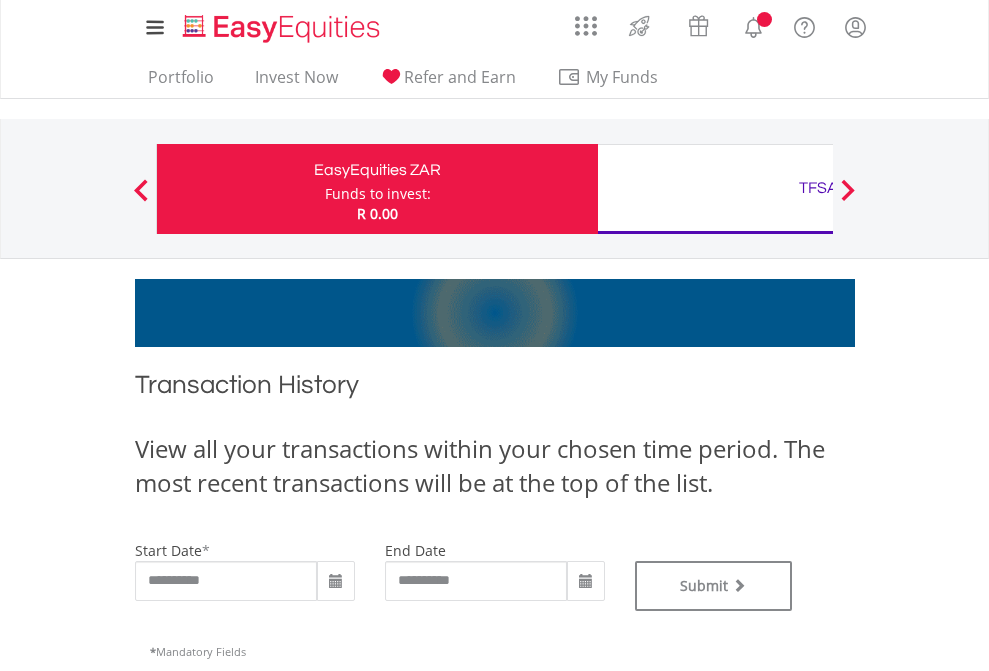 click on "TFSA" at bounding box center [818, 188] 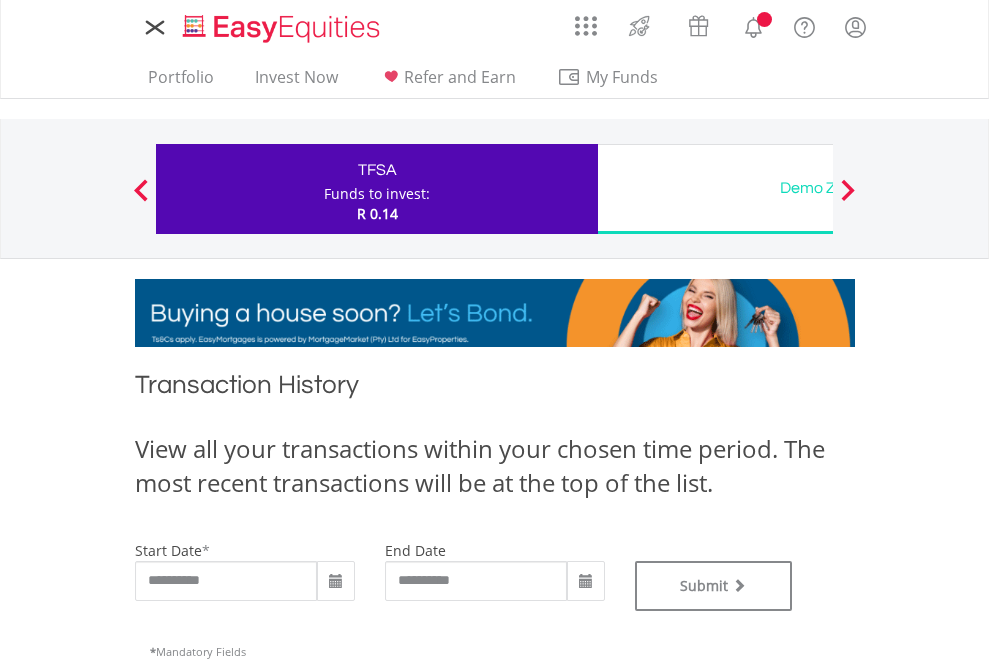 scroll, scrollTop: 0, scrollLeft: 0, axis: both 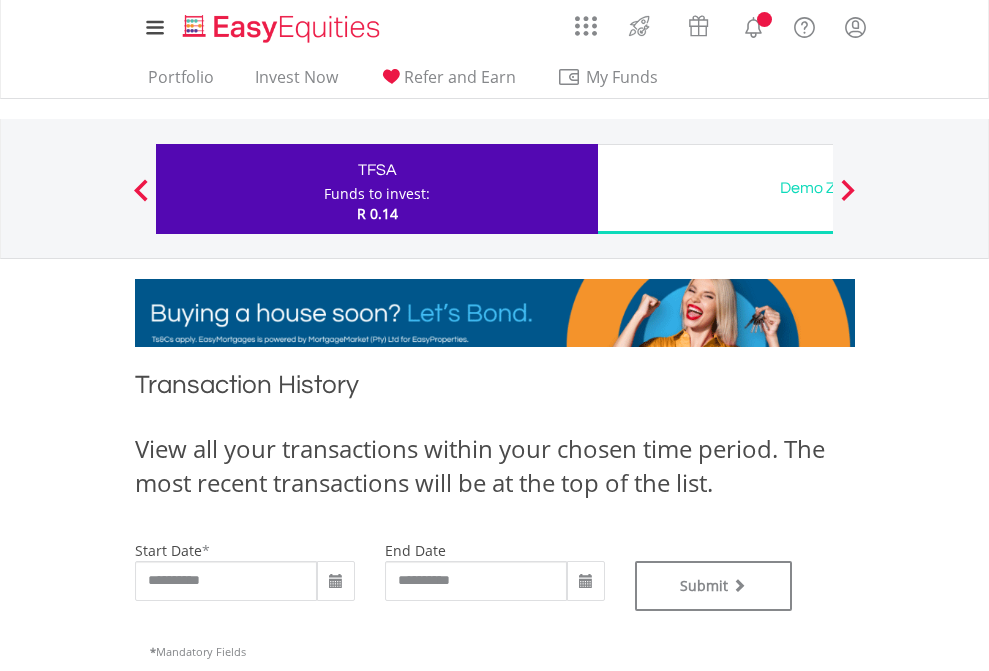 type on "**********" 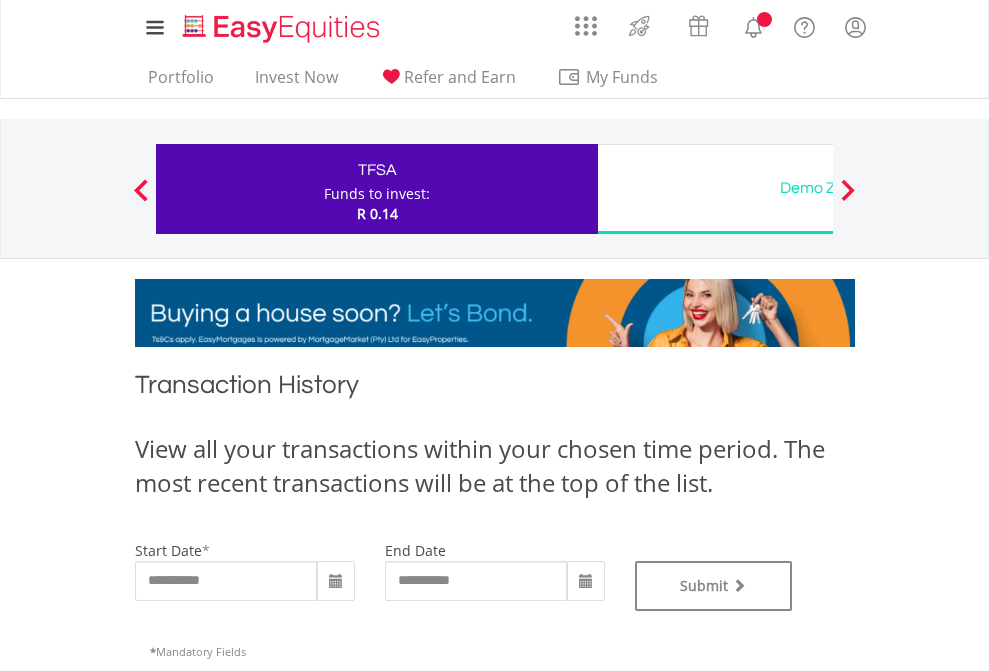 type on "**********" 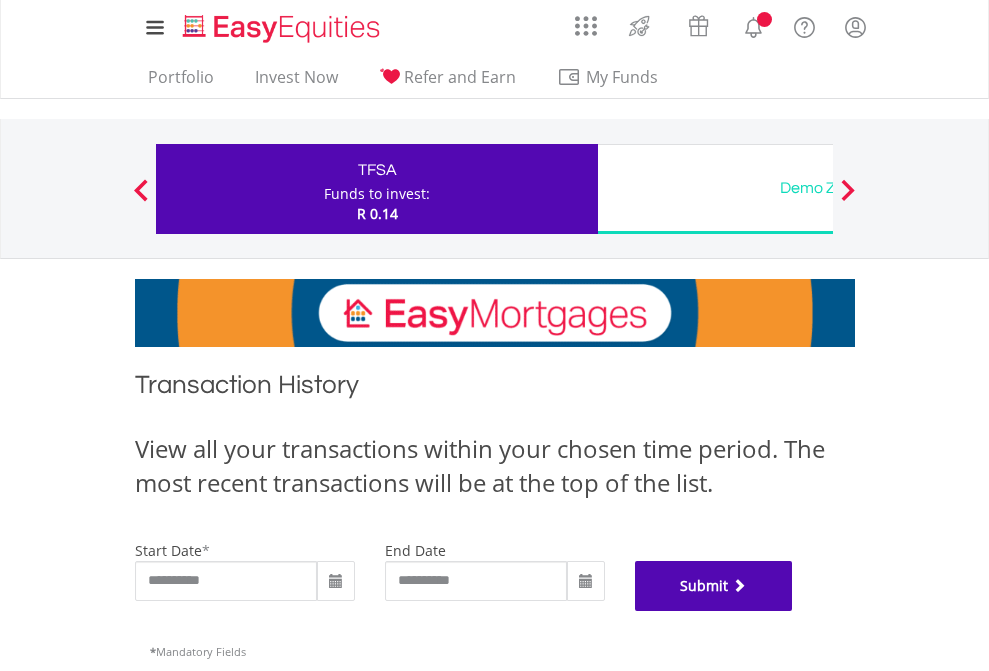 click on "Submit" at bounding box center (714, 586) 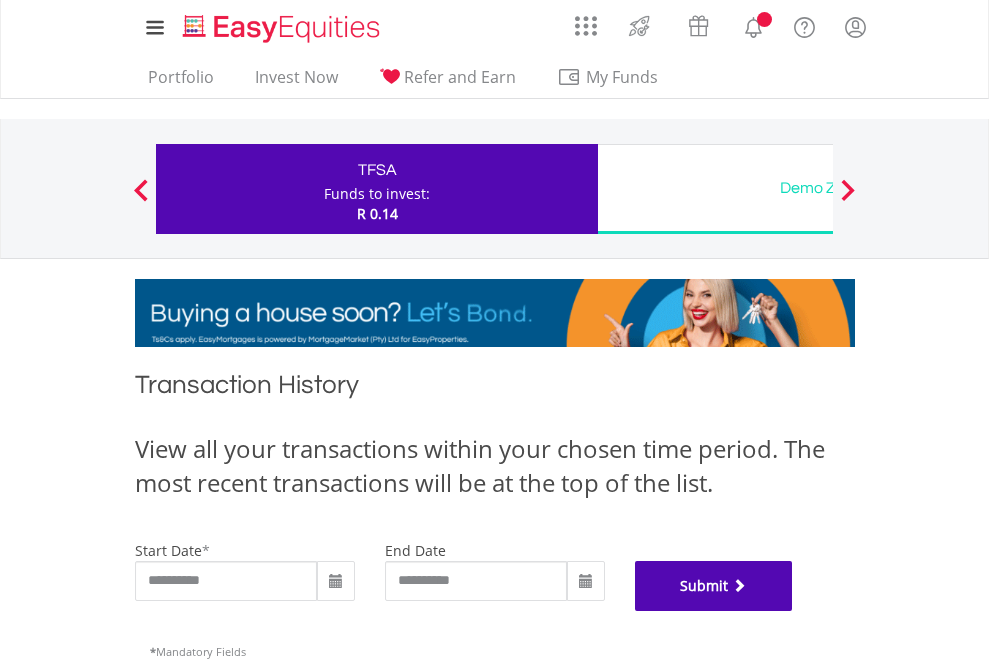 scroll, scrollTop: 811, scrollLeft: 0, axis: vertical 